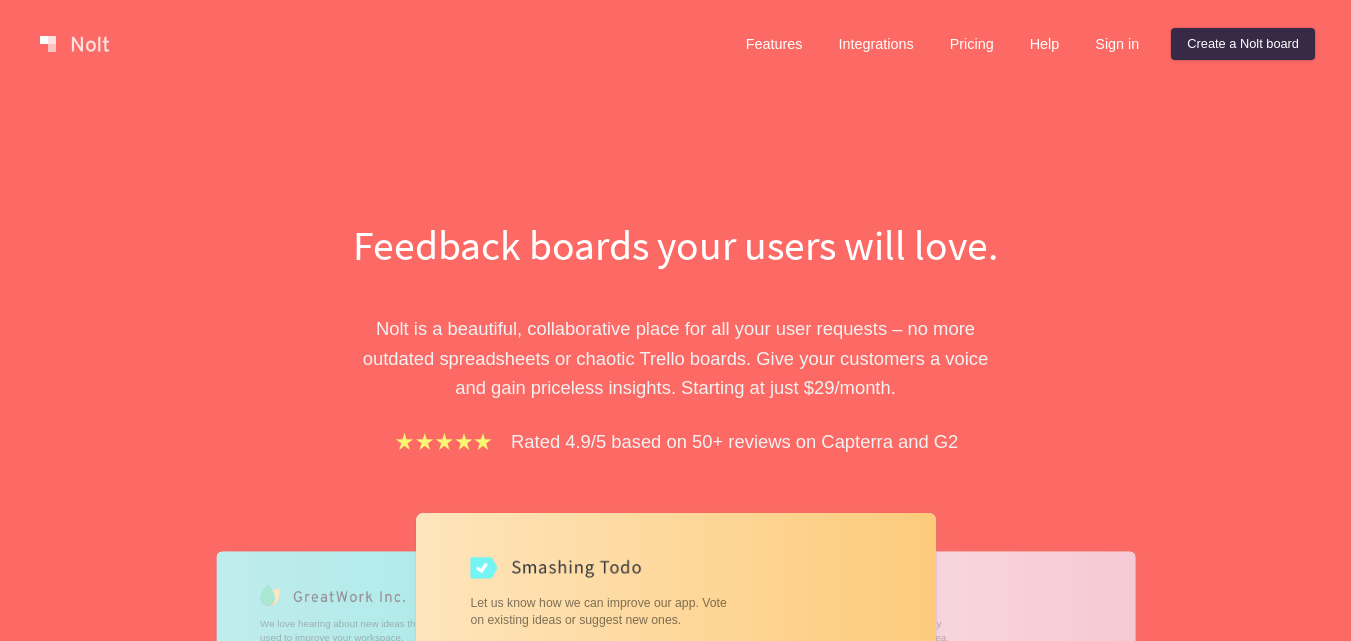 scroll, scrollTop: 0, scrollLeft: 0, axis: both 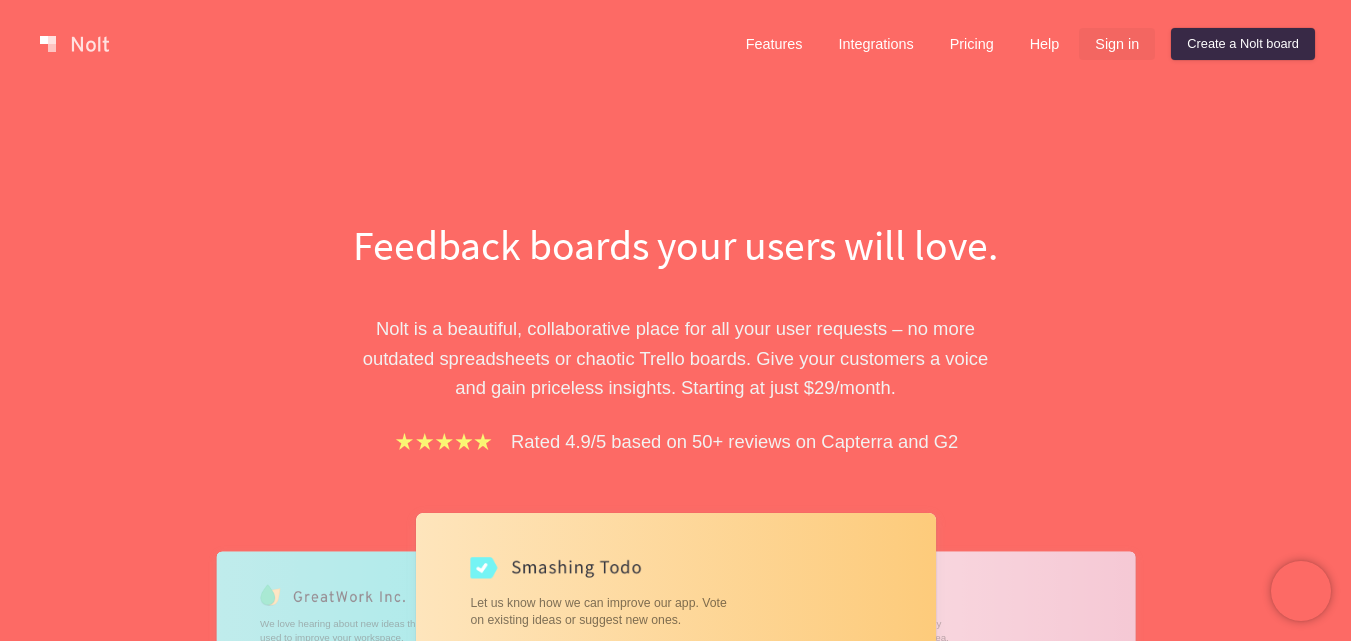 click on "Sign in" at bounding box center (1117, 44) 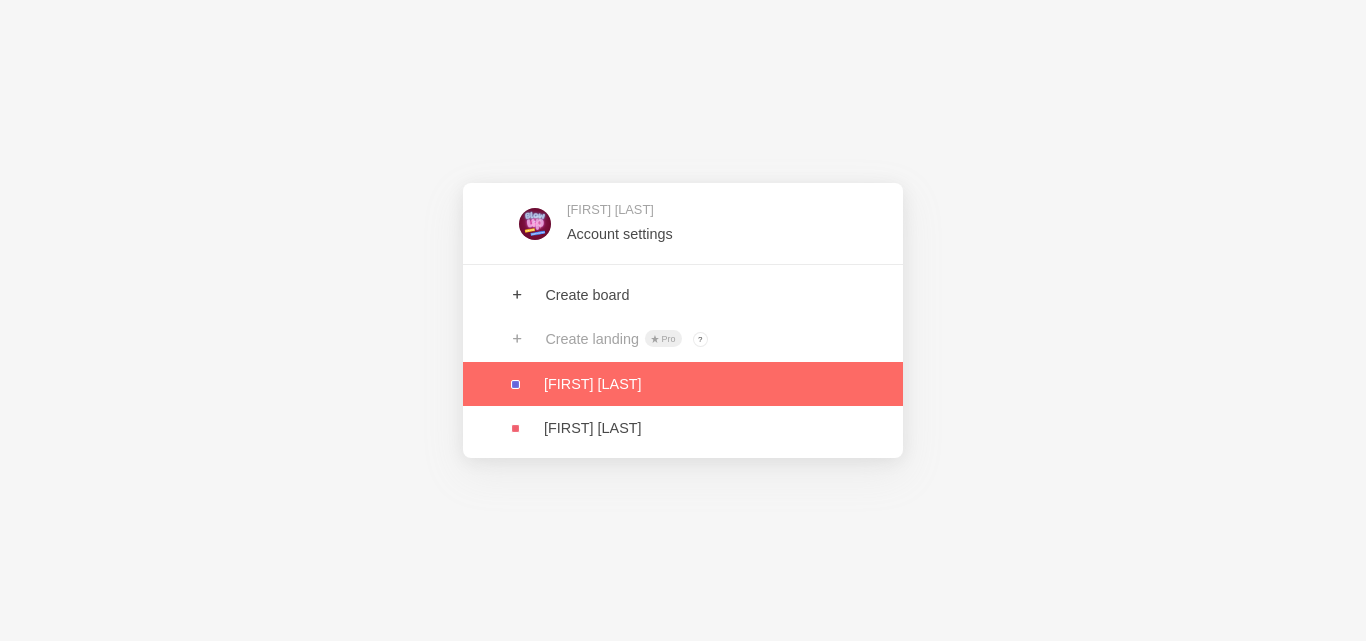 click at bounding box center (683, 384) 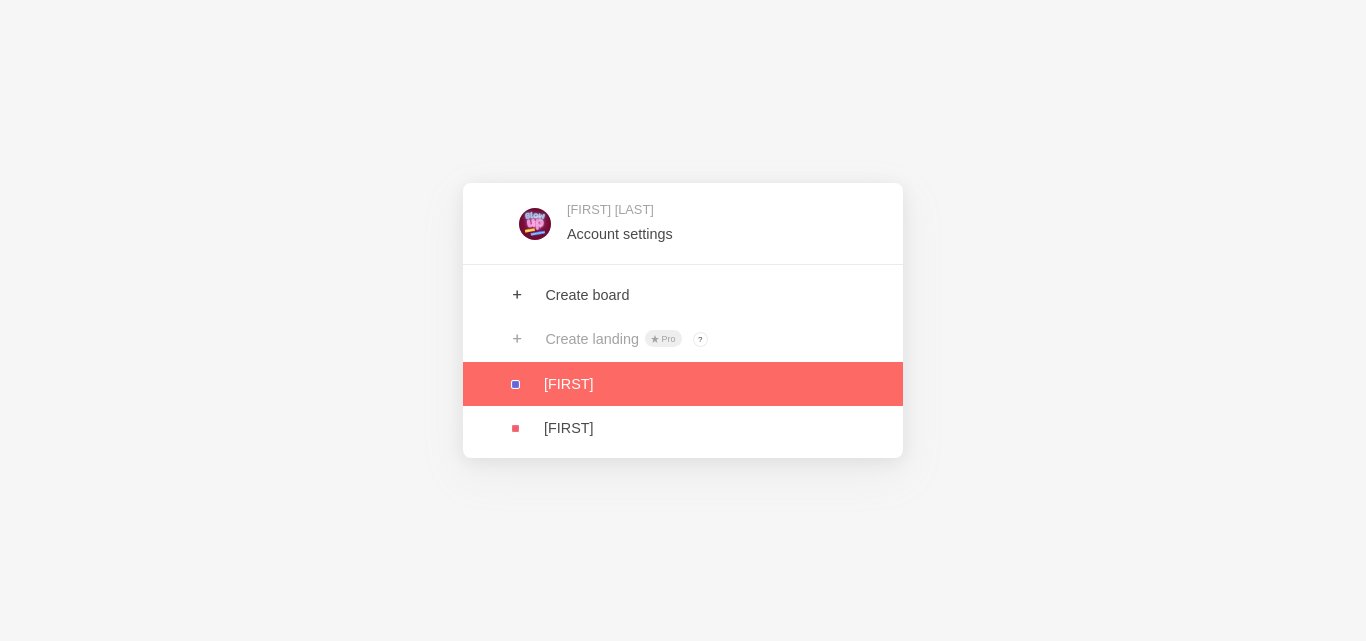 scroll, scrollTop: 0, scrollLeft: 0, axis: both 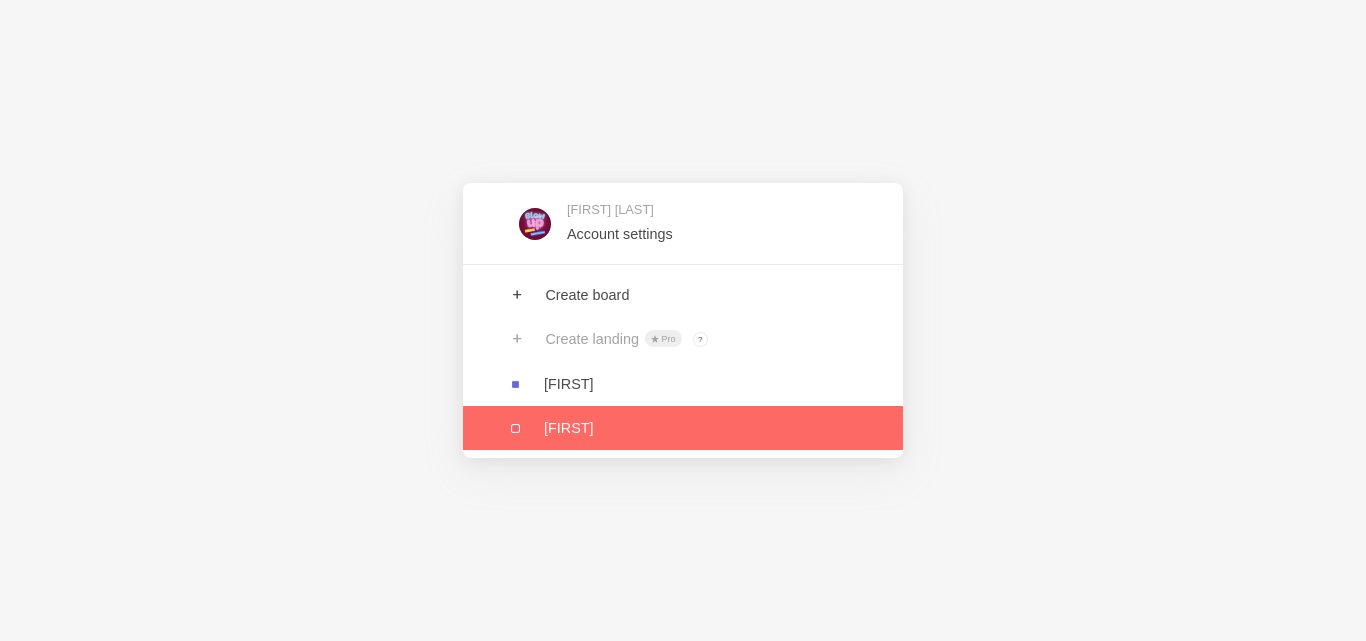 click at bounding box center [683, 428] 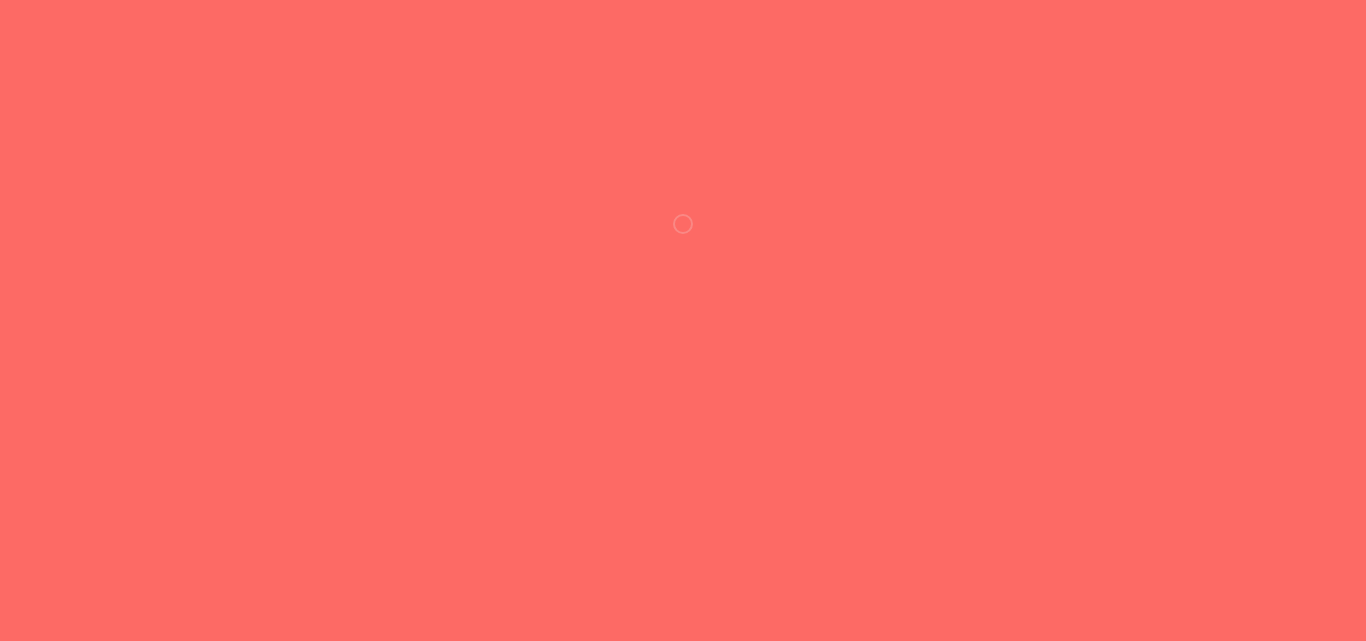 scroll, scrollTop: 0, scrollLeft: 0, axis: both 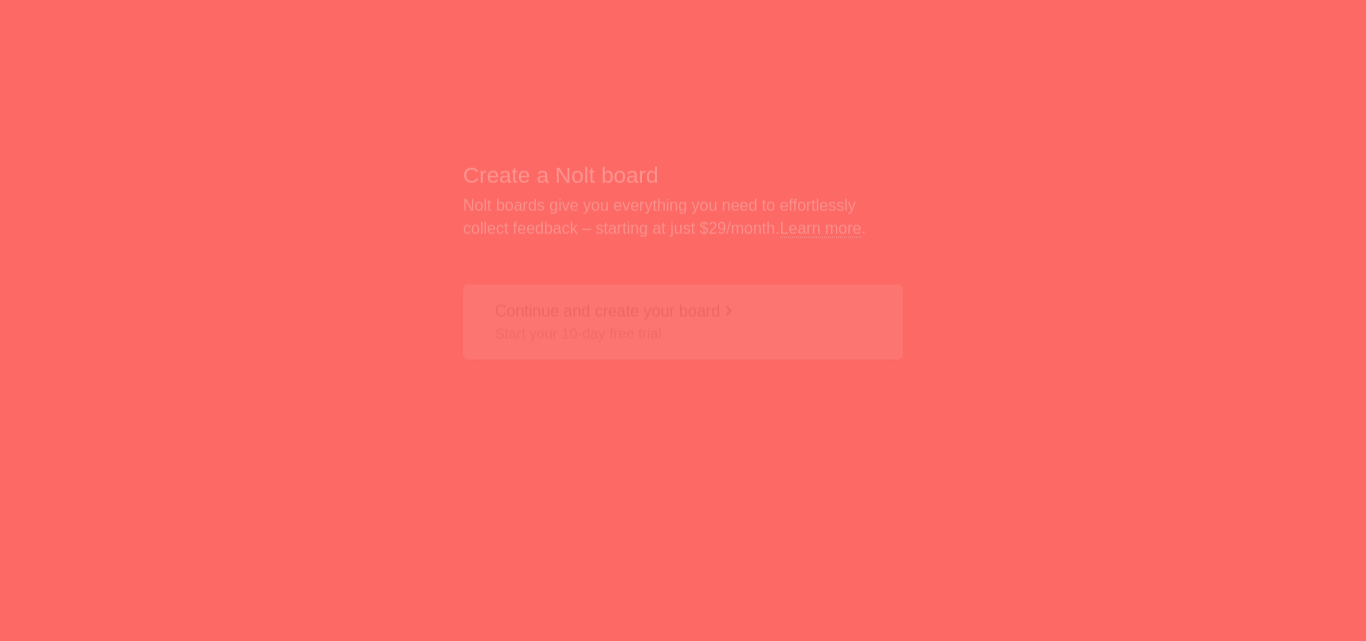 click on "Continue and create your board   Start your 10-day free trial" at bounding box center [683, 264] 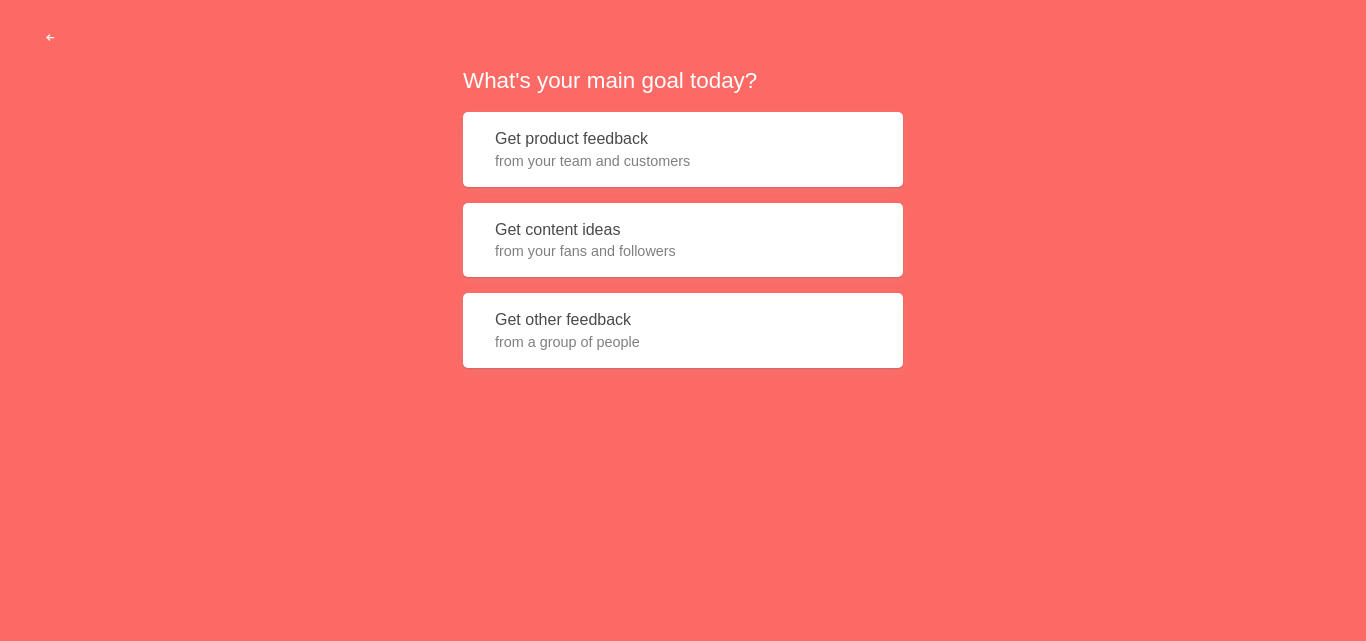 click on "from your fans and followers" at bounding box center [683, 161] 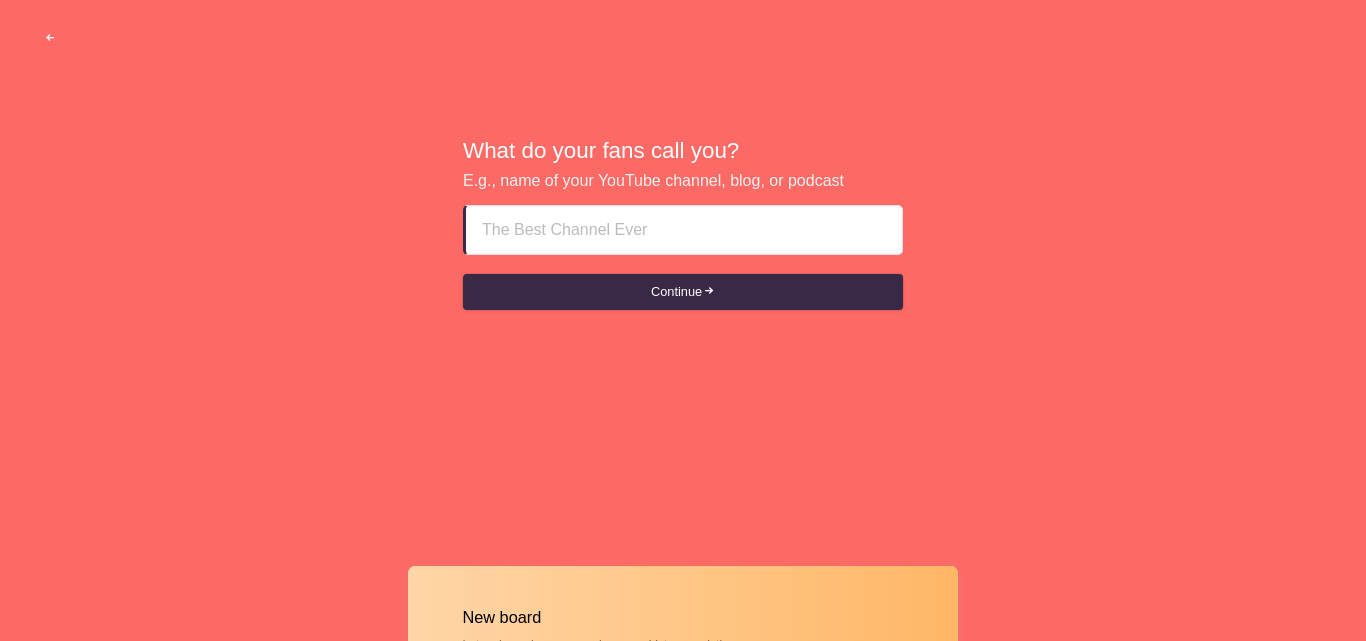 click at bounding box center (684, 230) 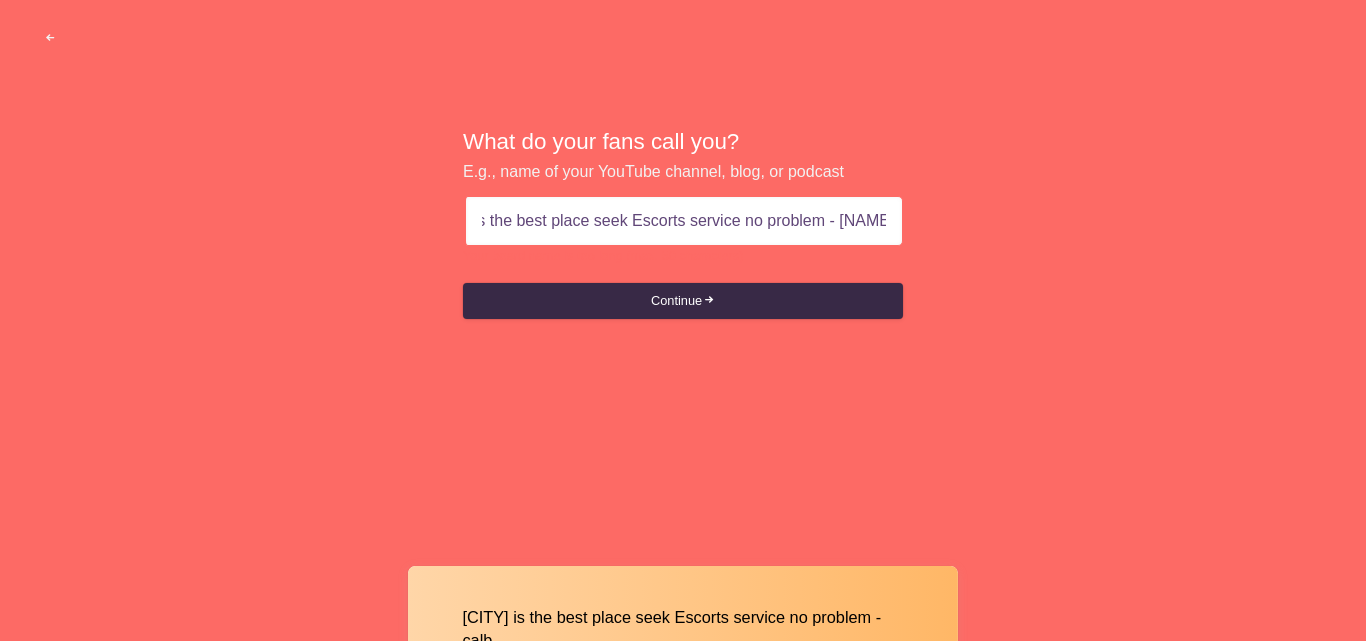 scroll, scrollTop: 0, scrollLeft: 62, axis: horizontal 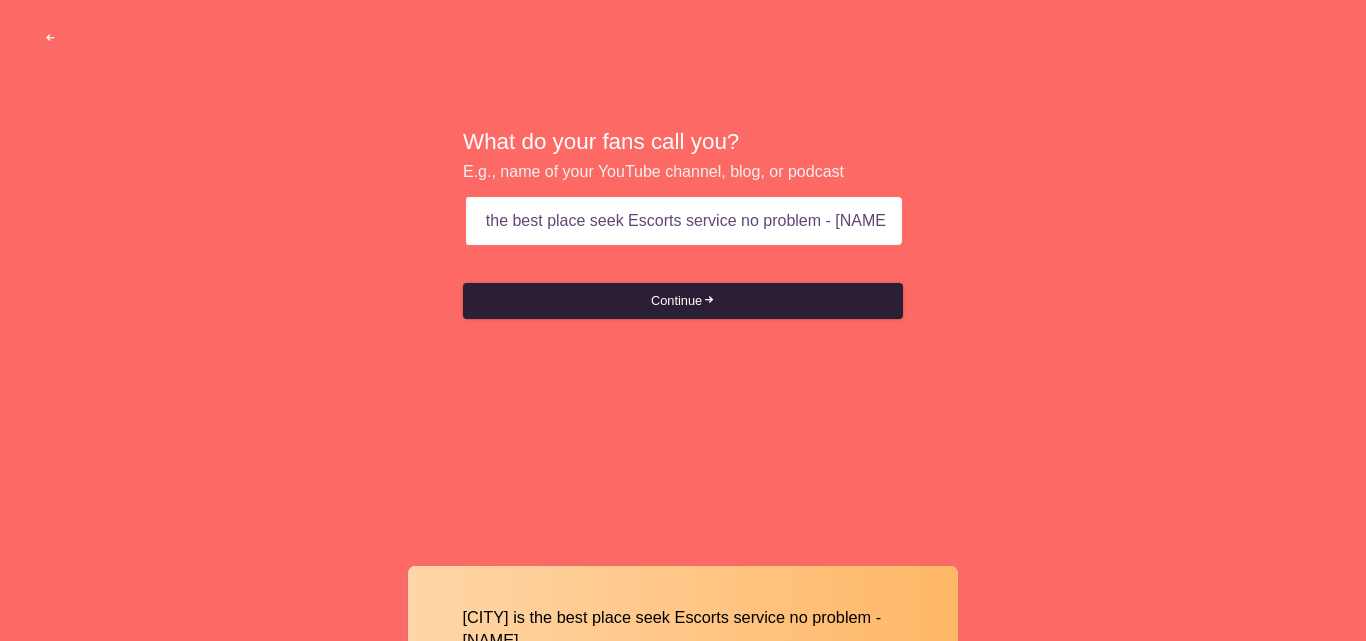 click on "Continue" at bounding box center (683, 301) 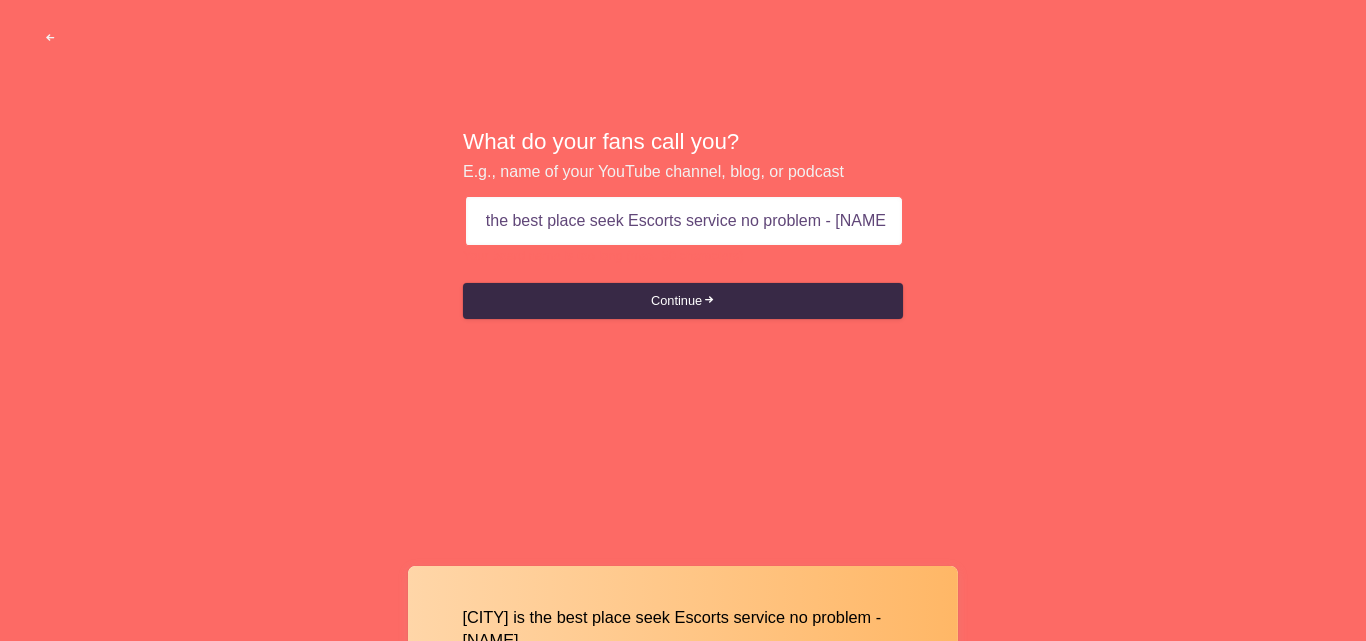 click on "[CITY] is the best place seek Escorts service no problem - [NAME]" at bounding box center (684, 221) 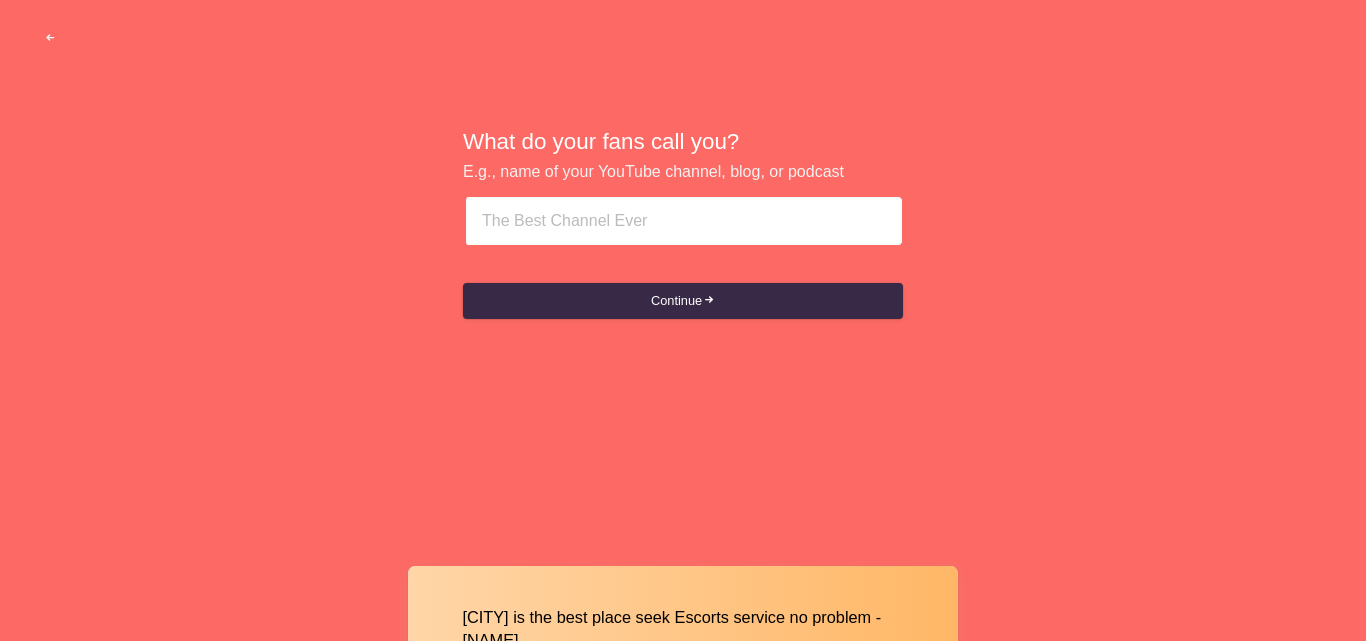 scroll, scrollTop: 0, scrollLeft: 0, axis: both 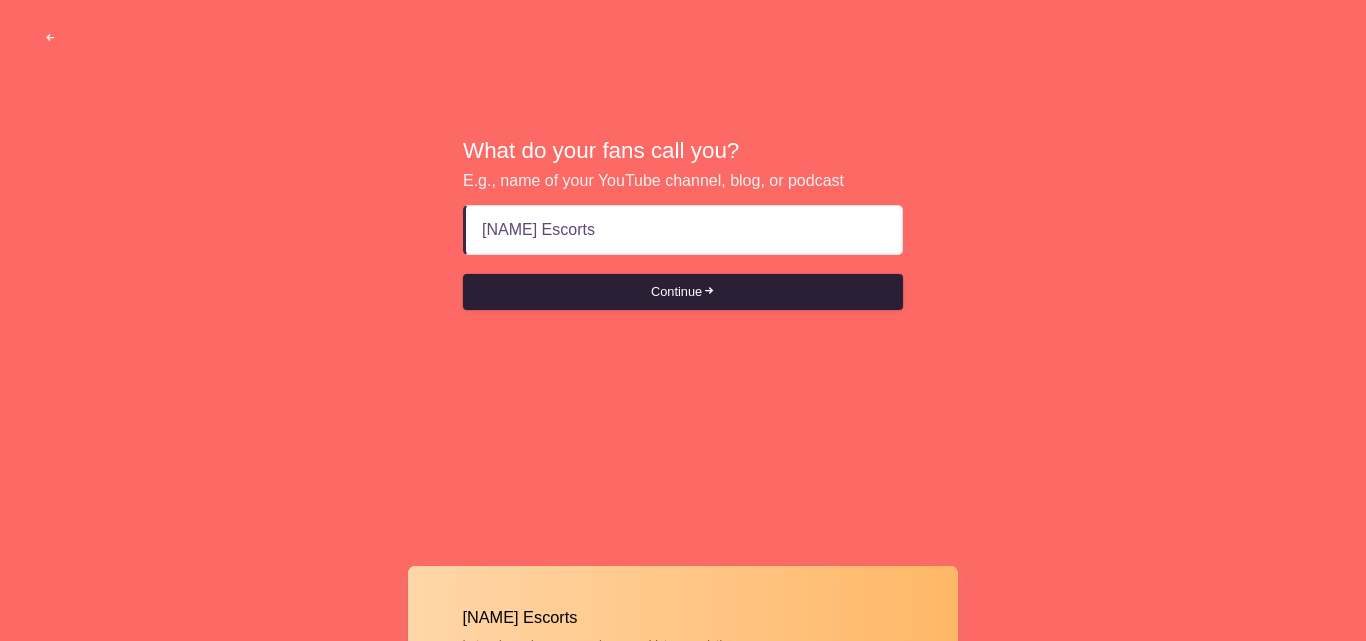 click on "Continue" at bounding box center (683, 292) 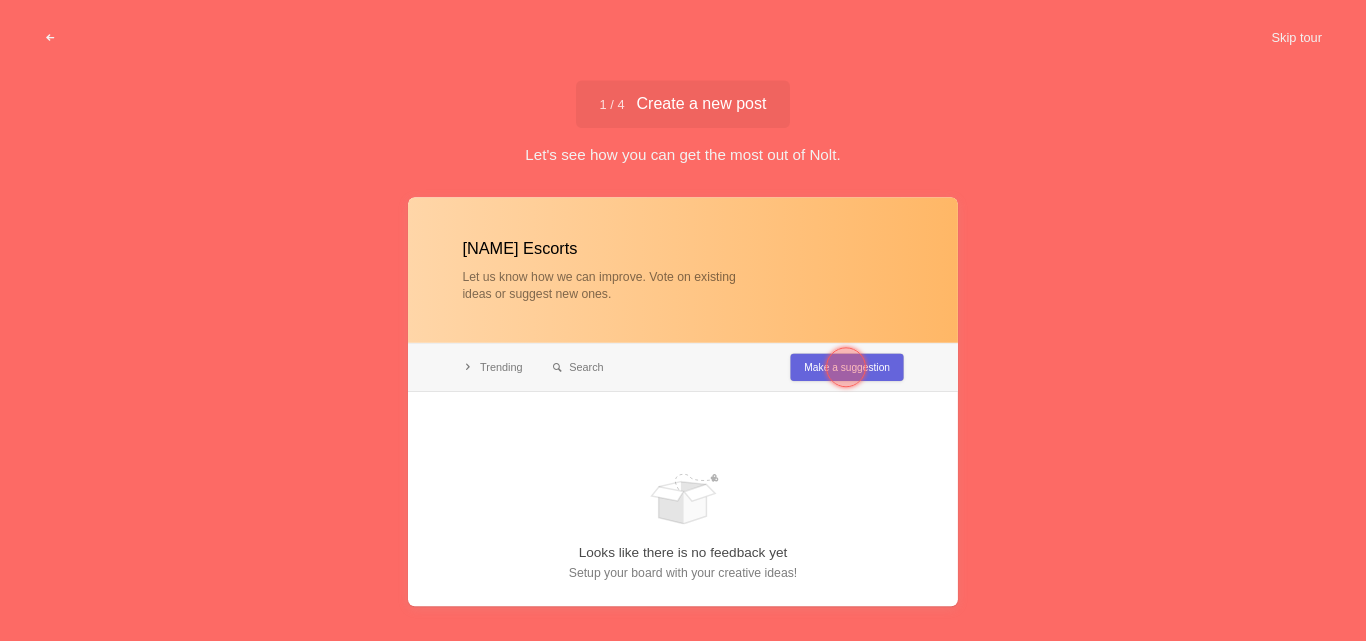 type on "[NAME] Escorts" 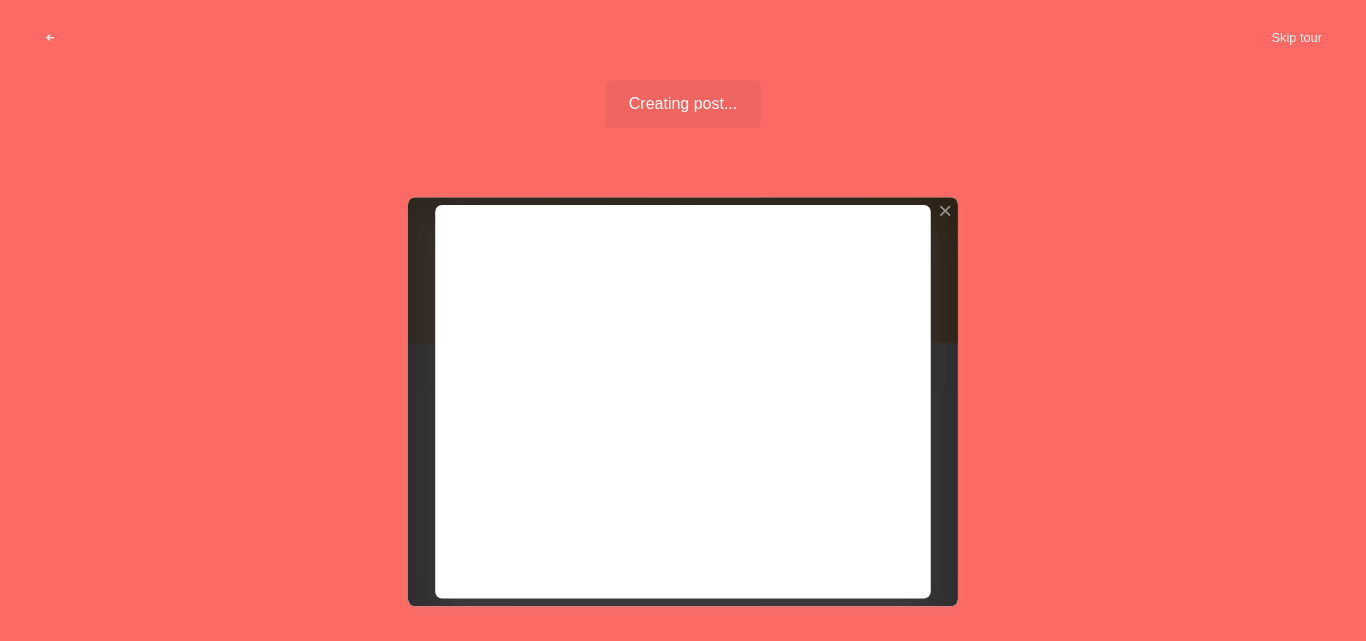 click at bounding box center (683, 401) 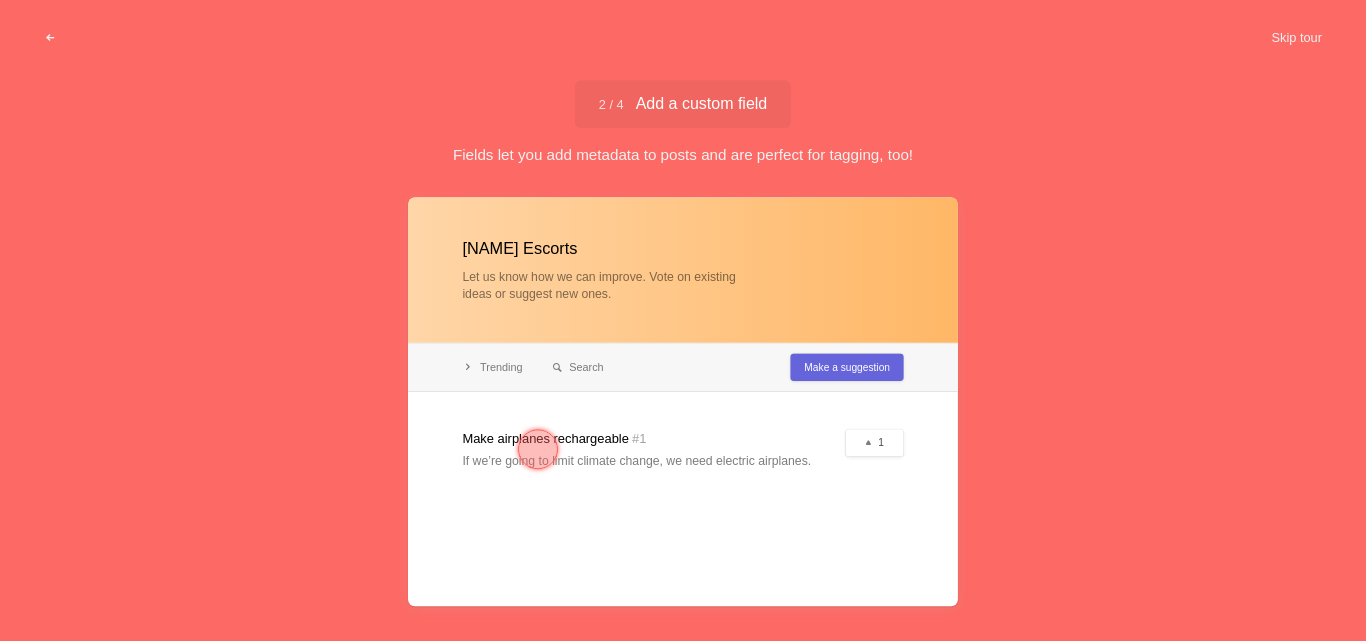 click at bounding box center (683, 401) 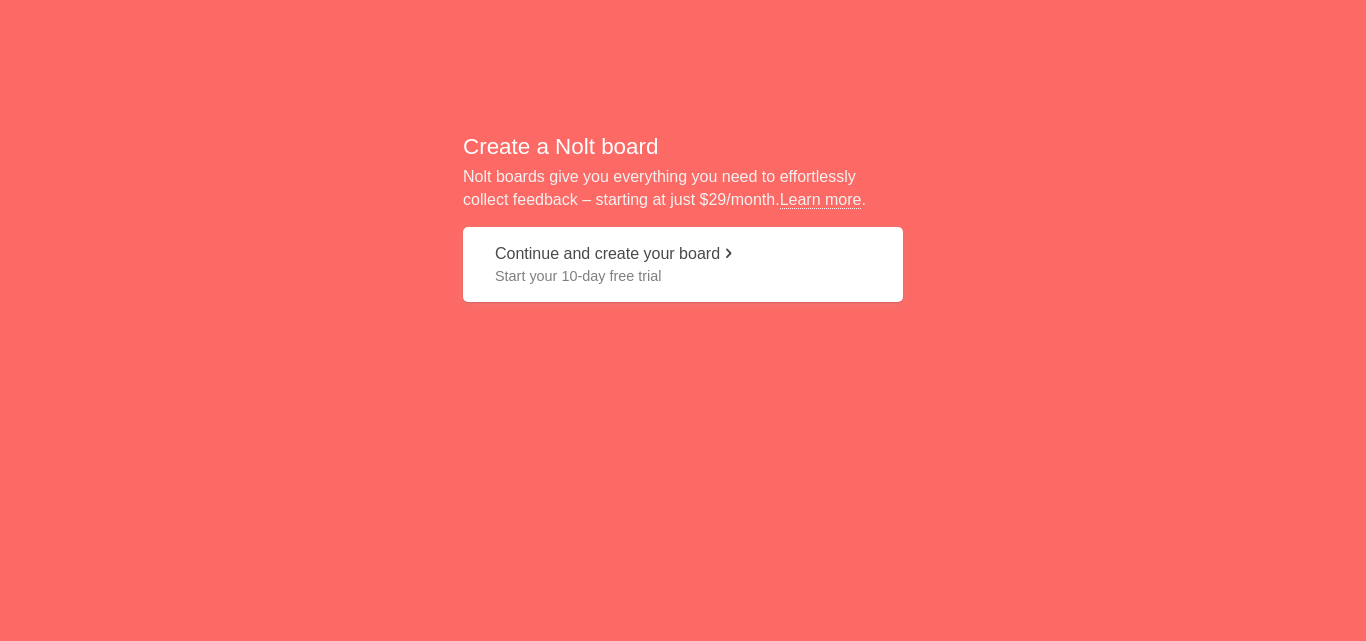 scroll, scrollTop: 0, scrollLeft: 0, axis: both 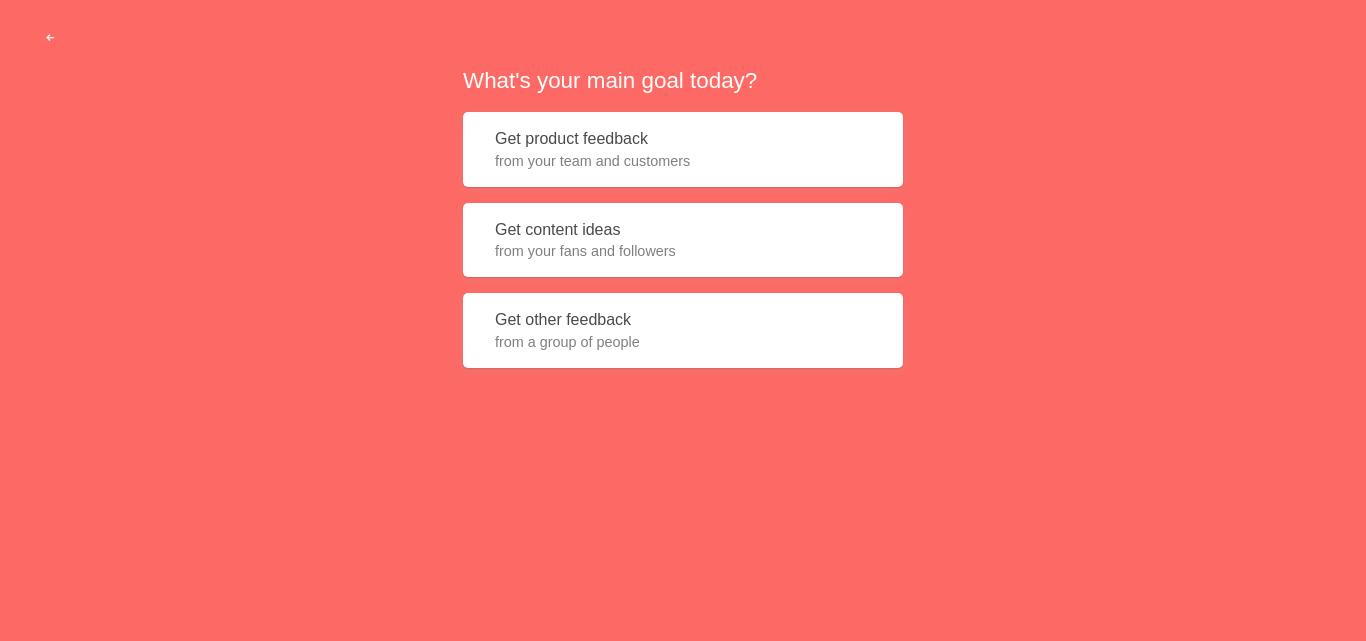 click on "Get content ideas from your fans and followers" at bounding box center [683, 240] 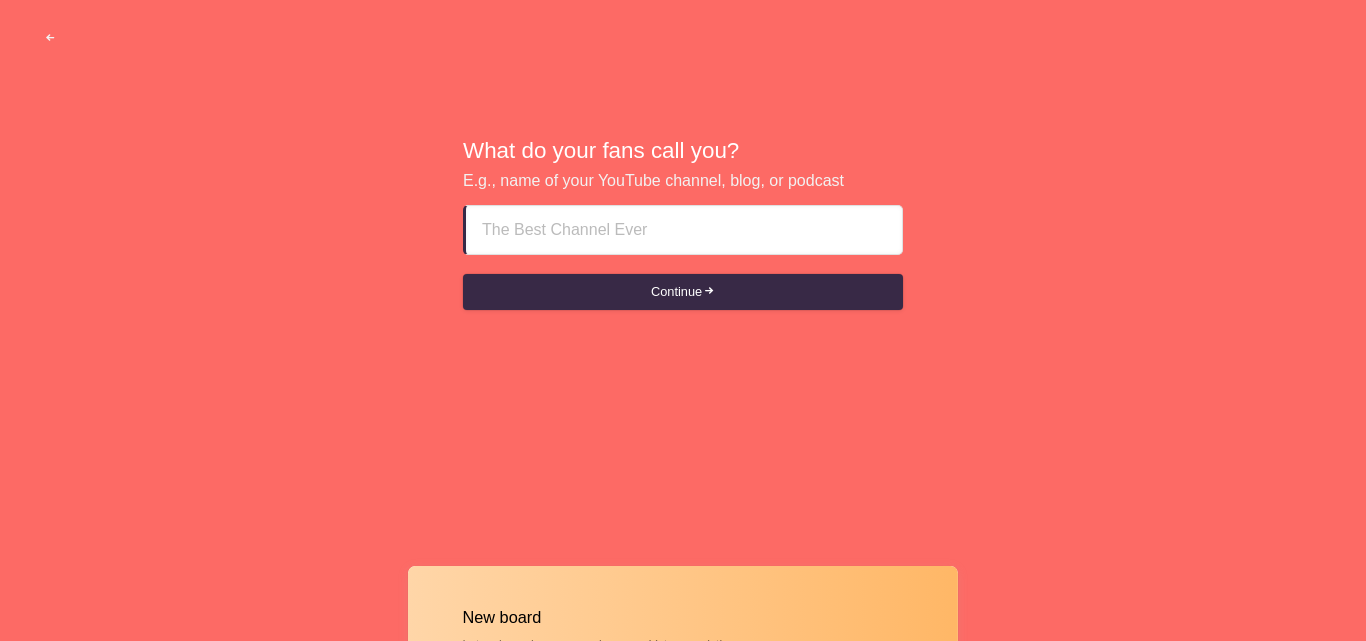 click at bounding box center [684, 230] 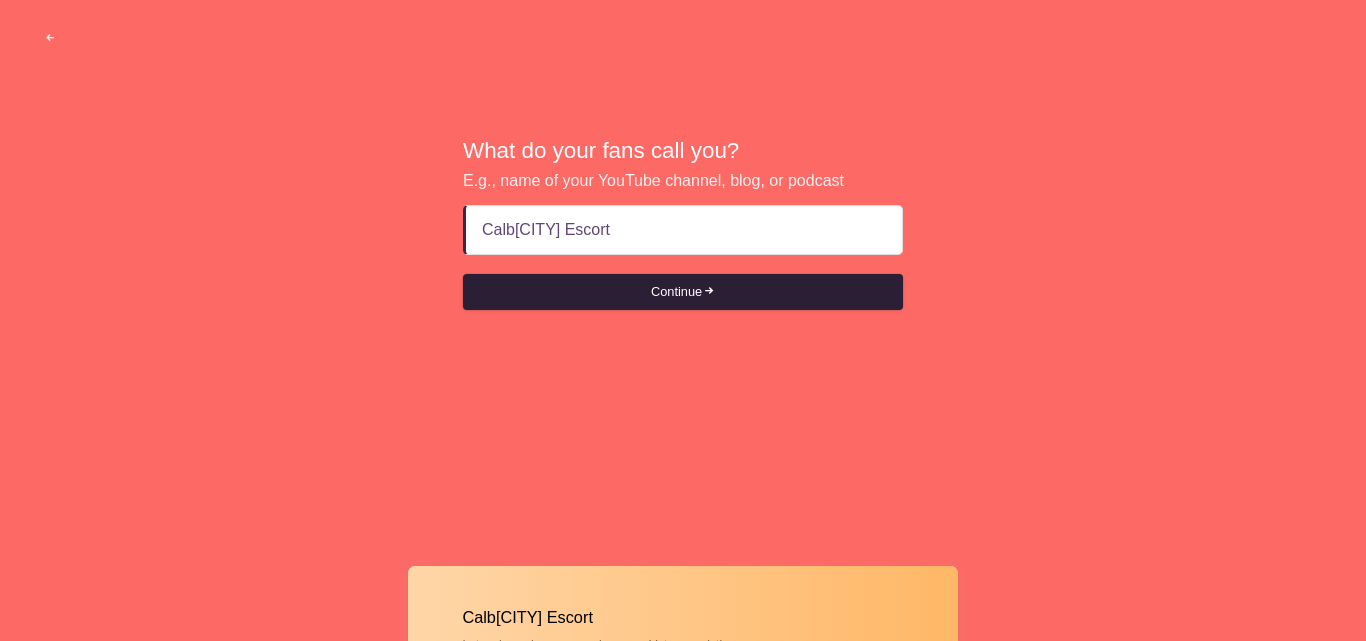 click on "Continue" at bounding box center [683, 292] 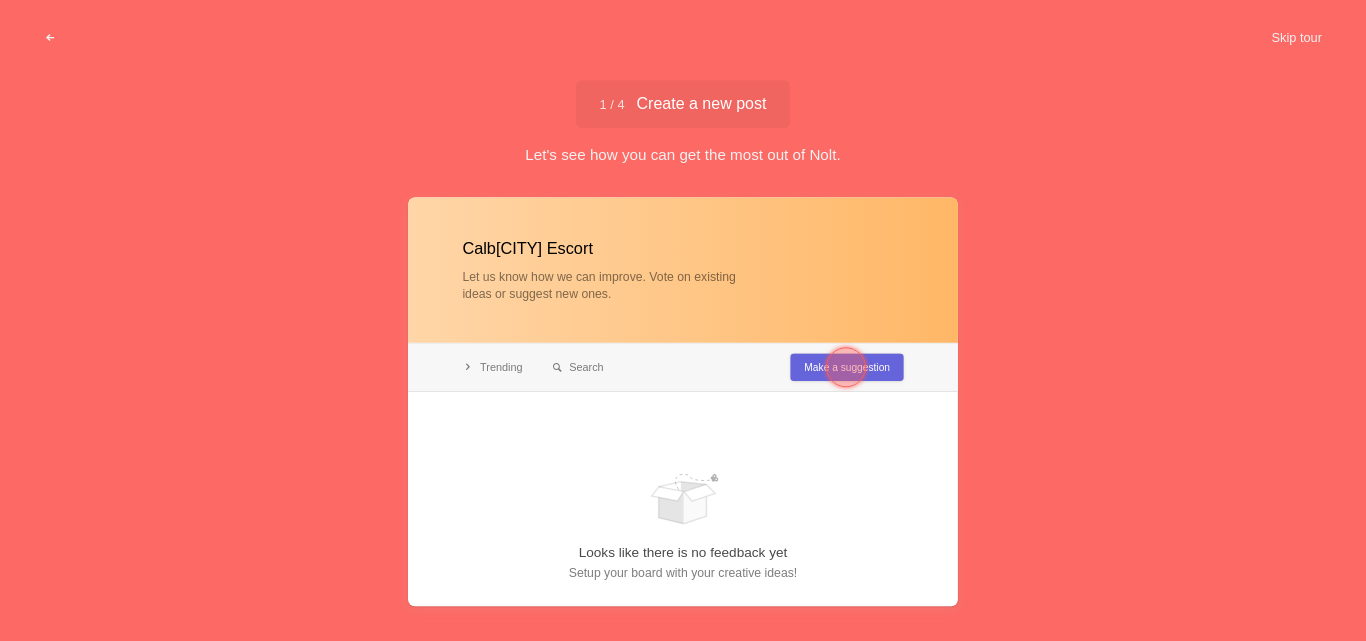 type on "Calbj Bangalore Escort" 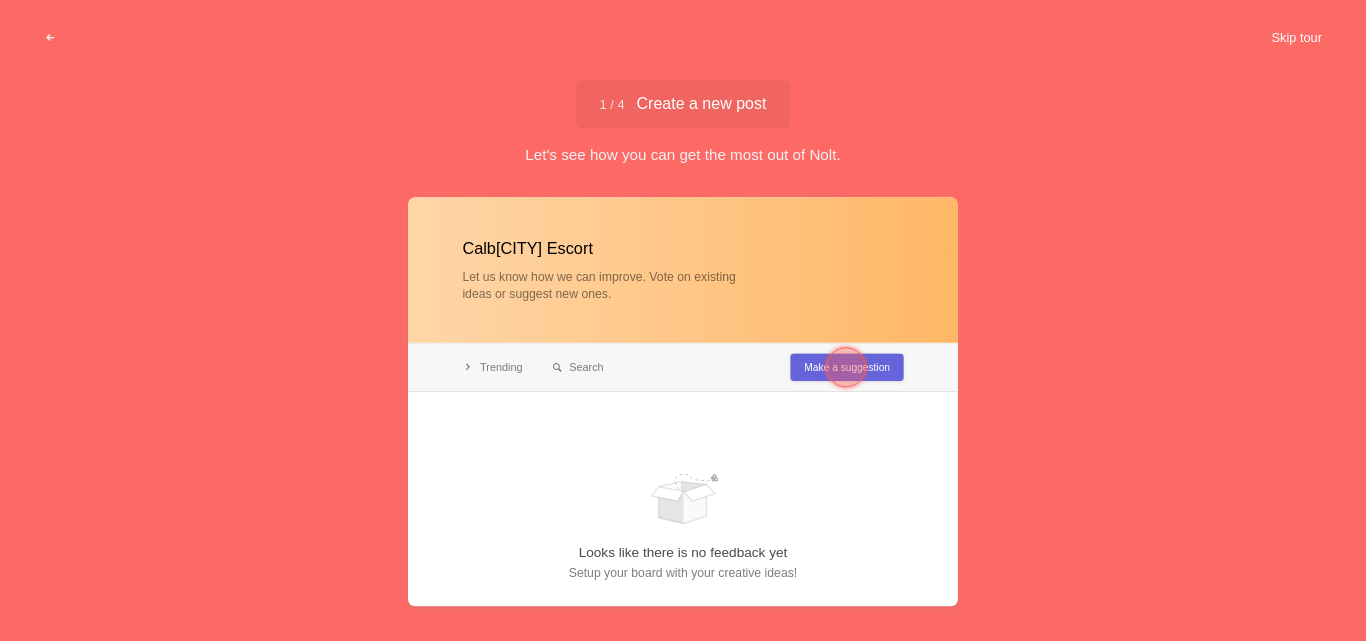 click on "Skip tour" at bounding box center (1296, 38) 